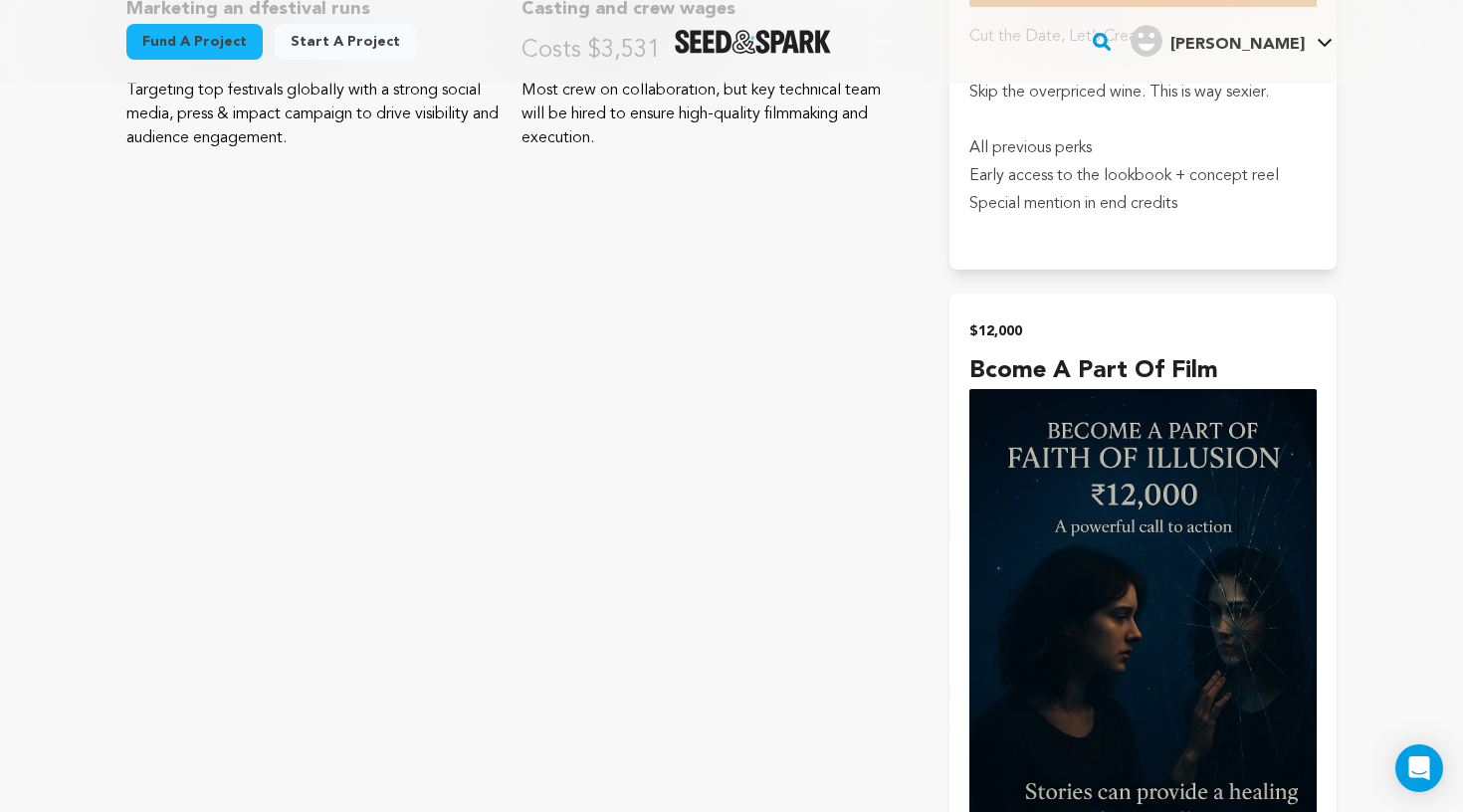 scroll, scrollTop: 2686, scrollLeft: 0, axis: vertical 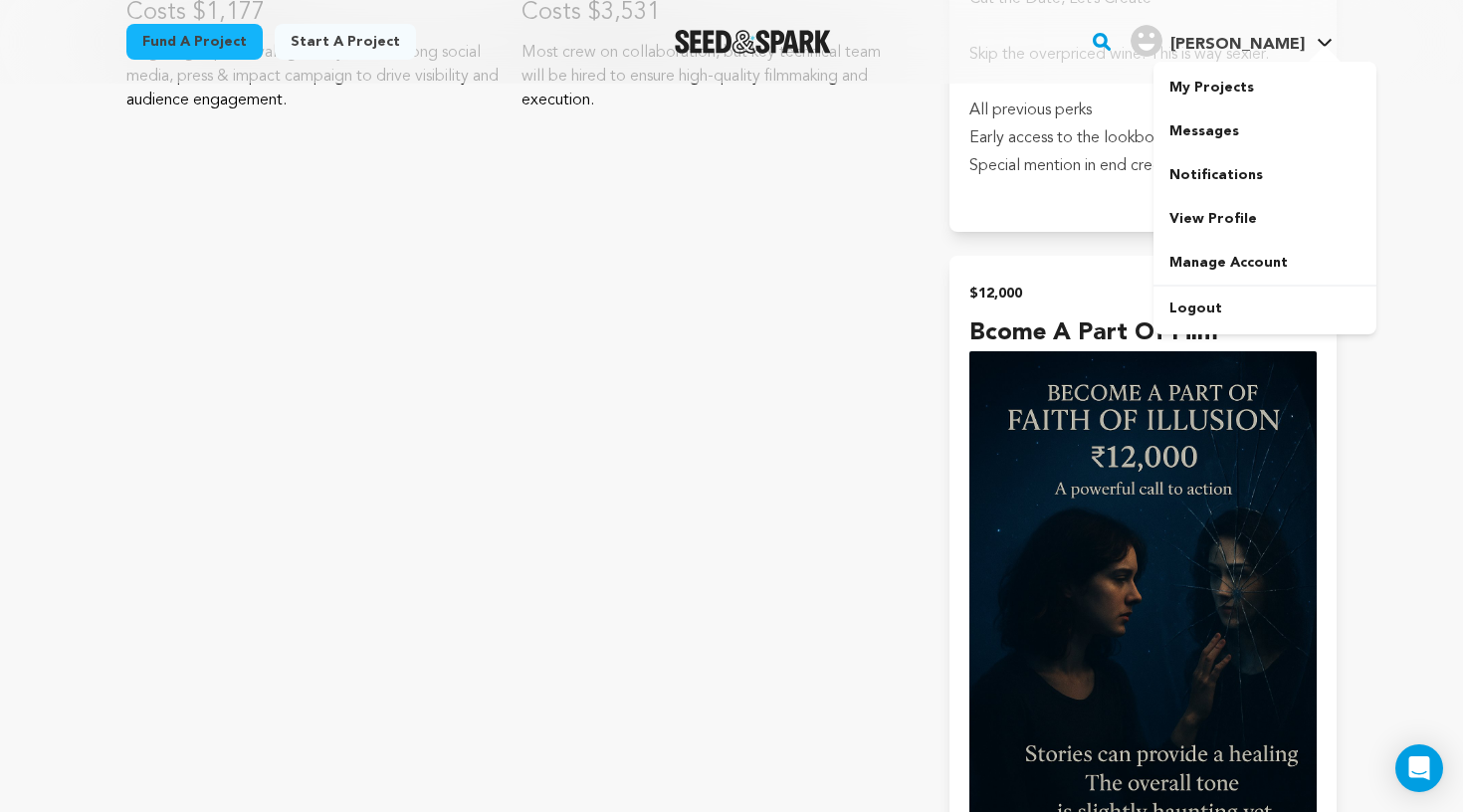 click on "[PERSON_NAME]" at bounding box center [1237, 45] 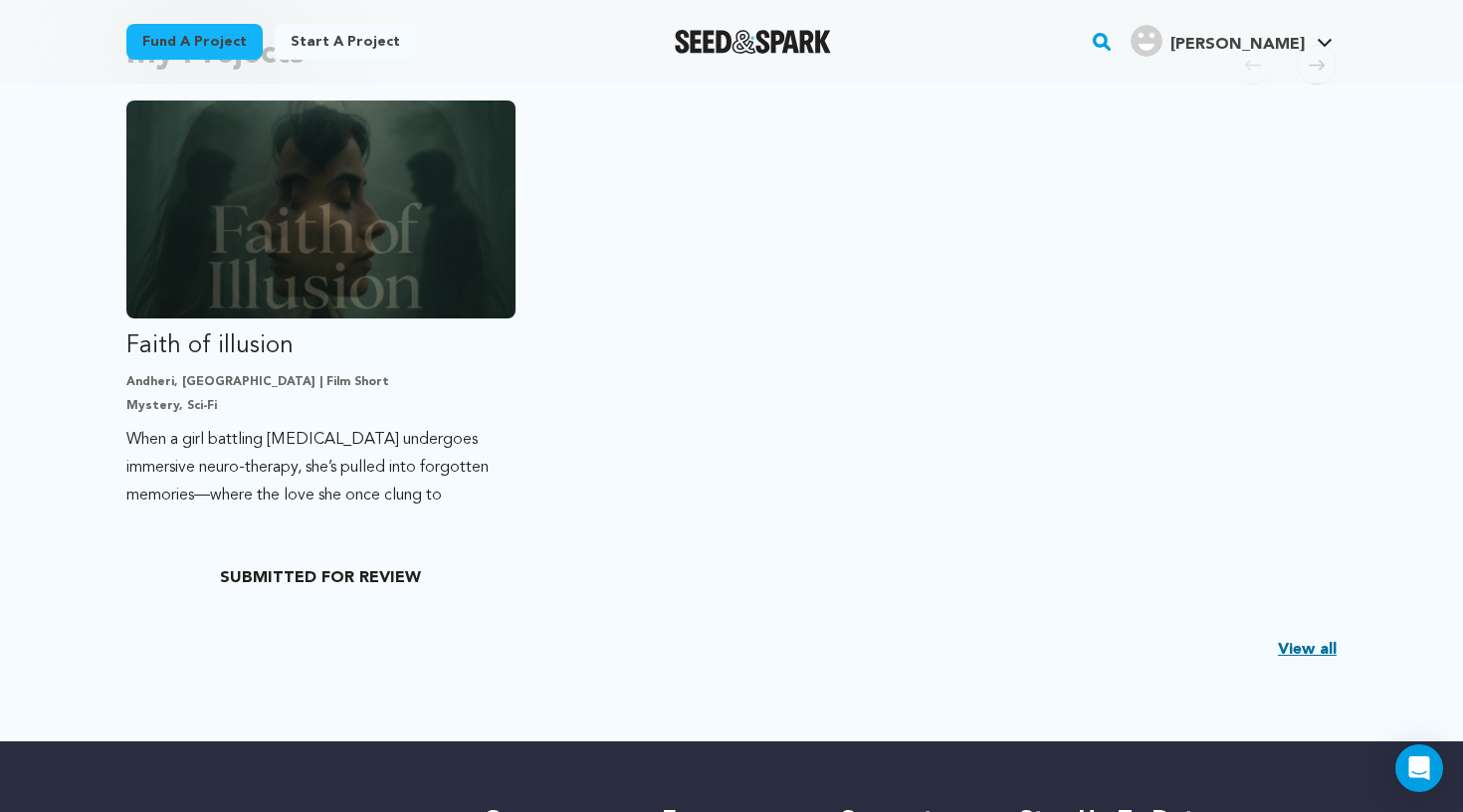 scroll, scrollTop: 481, scrollLeft: 0, axis: vertical 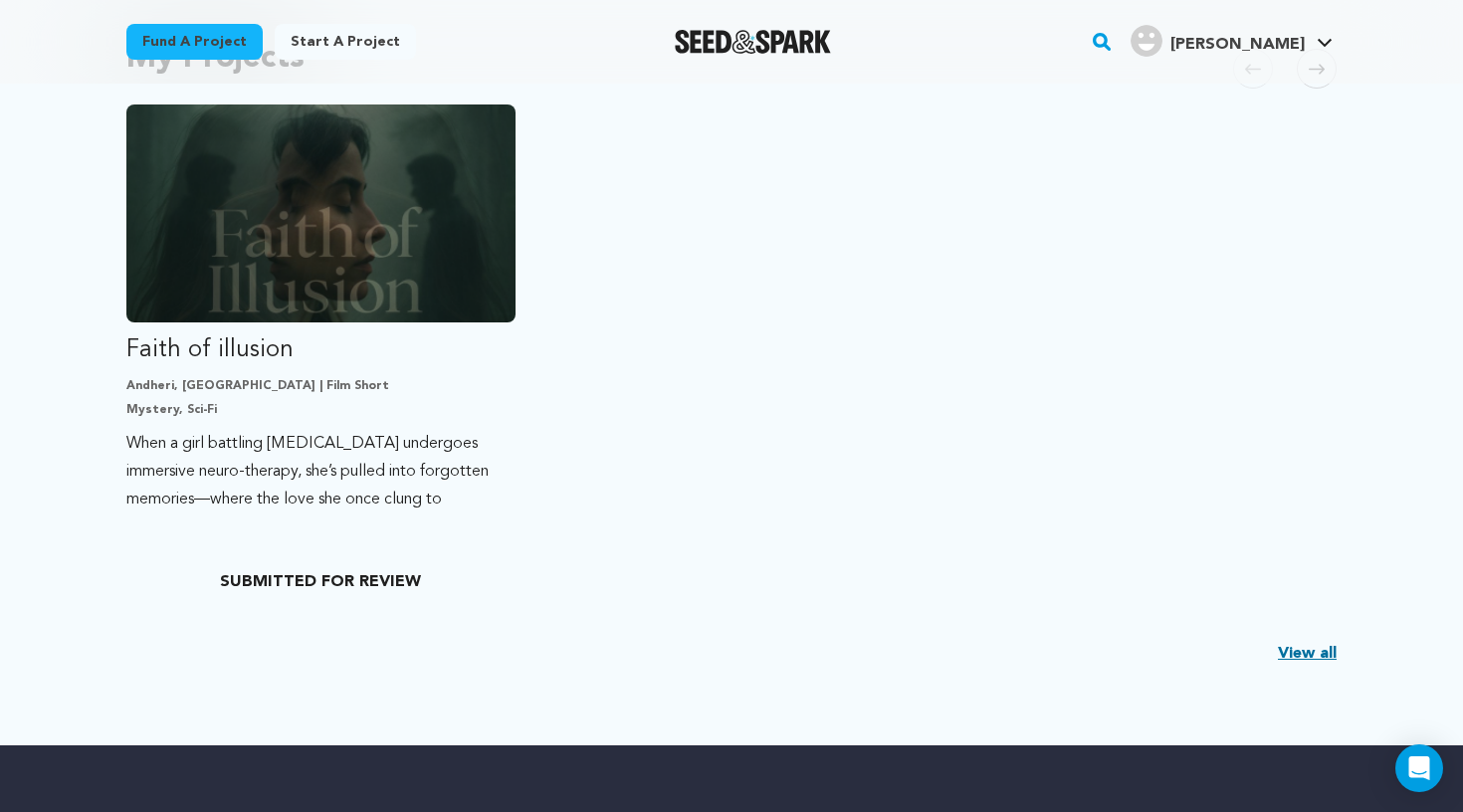 click on "View all" at bounding box center (1307, 654) 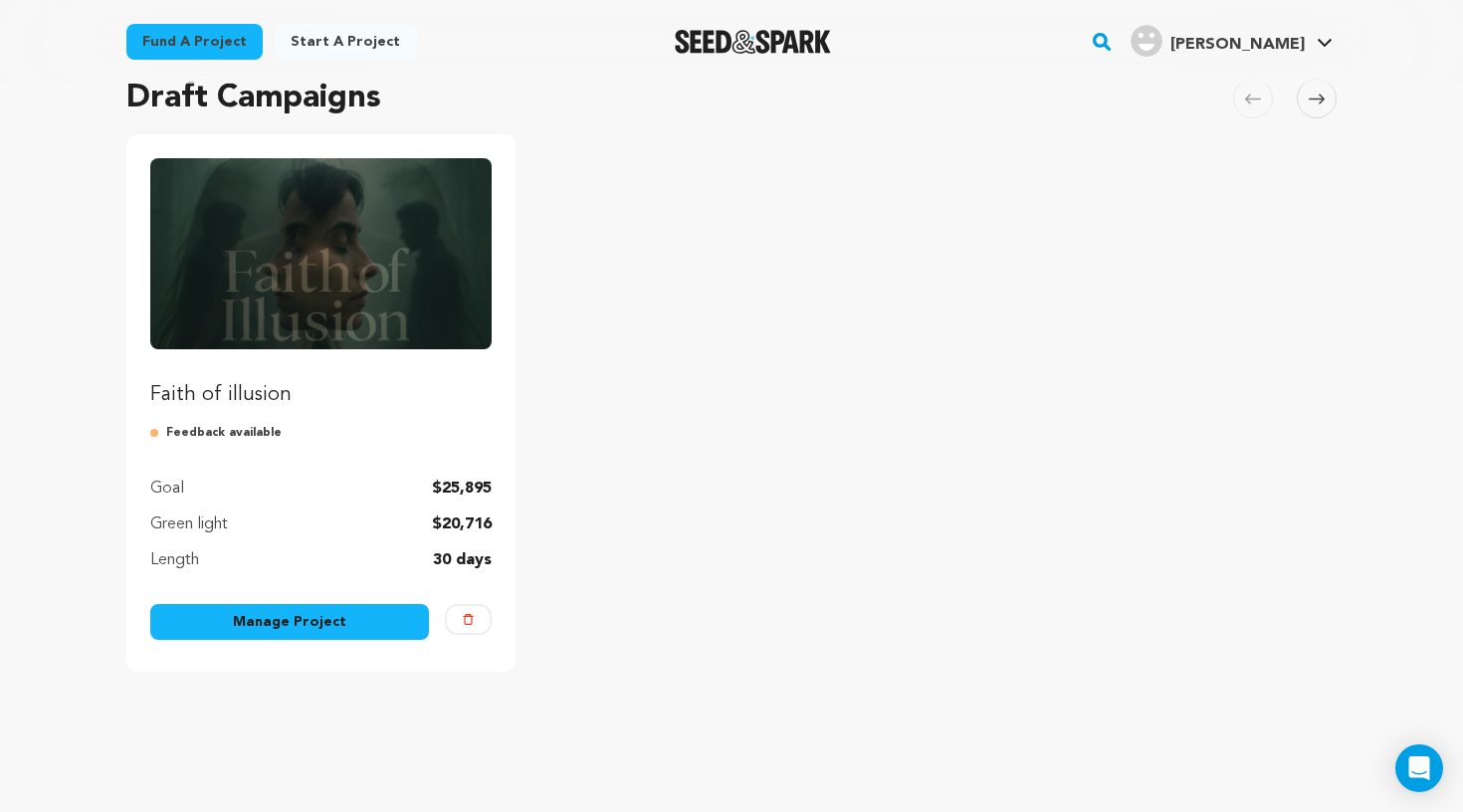 scroll, scrollTop: 159, scrollLeft: 0, axis: vertical 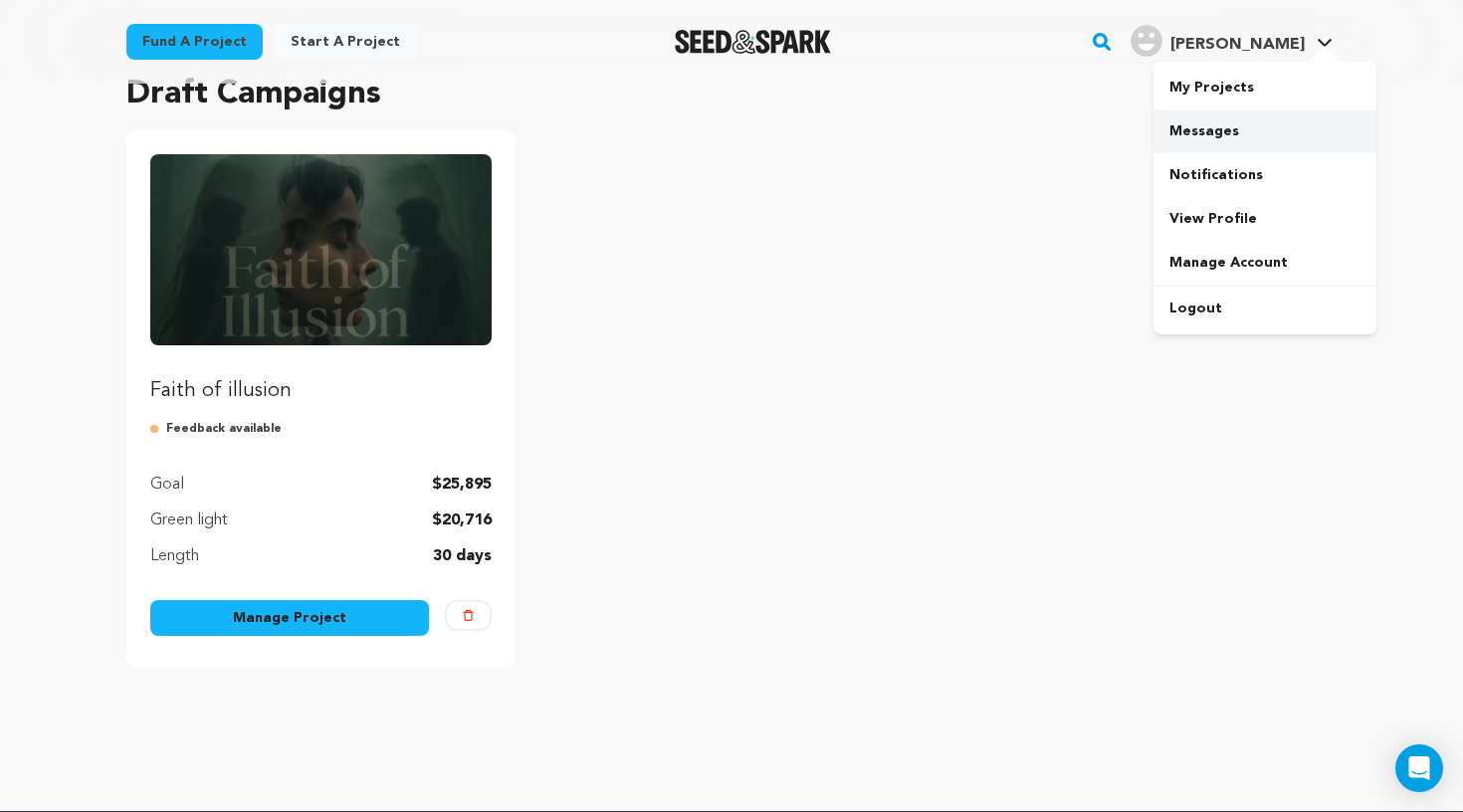 click on "Messages" at bounding box center [1265, 131] 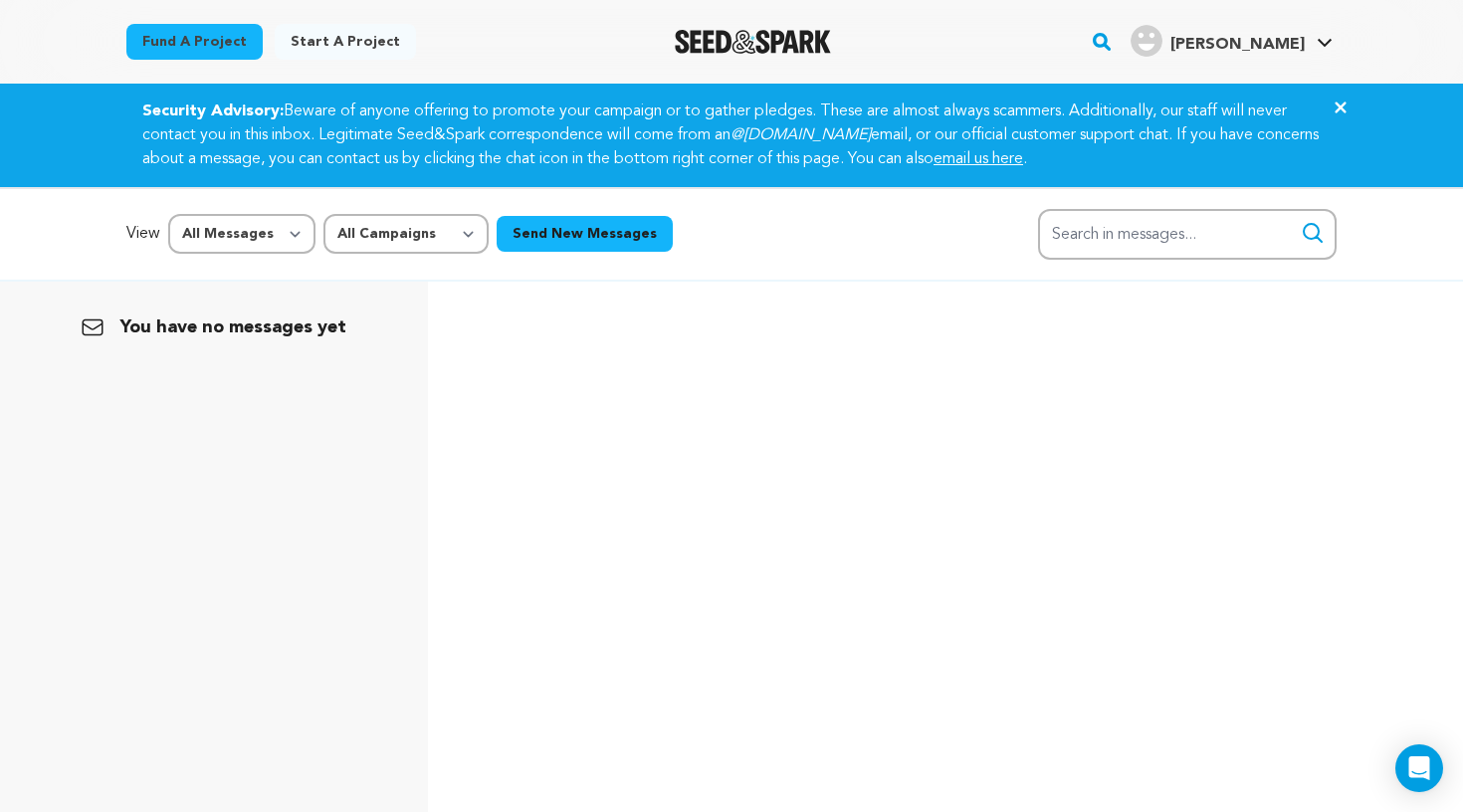 scroll, scrollTop: 0, scrollLeft: 0, axis: both 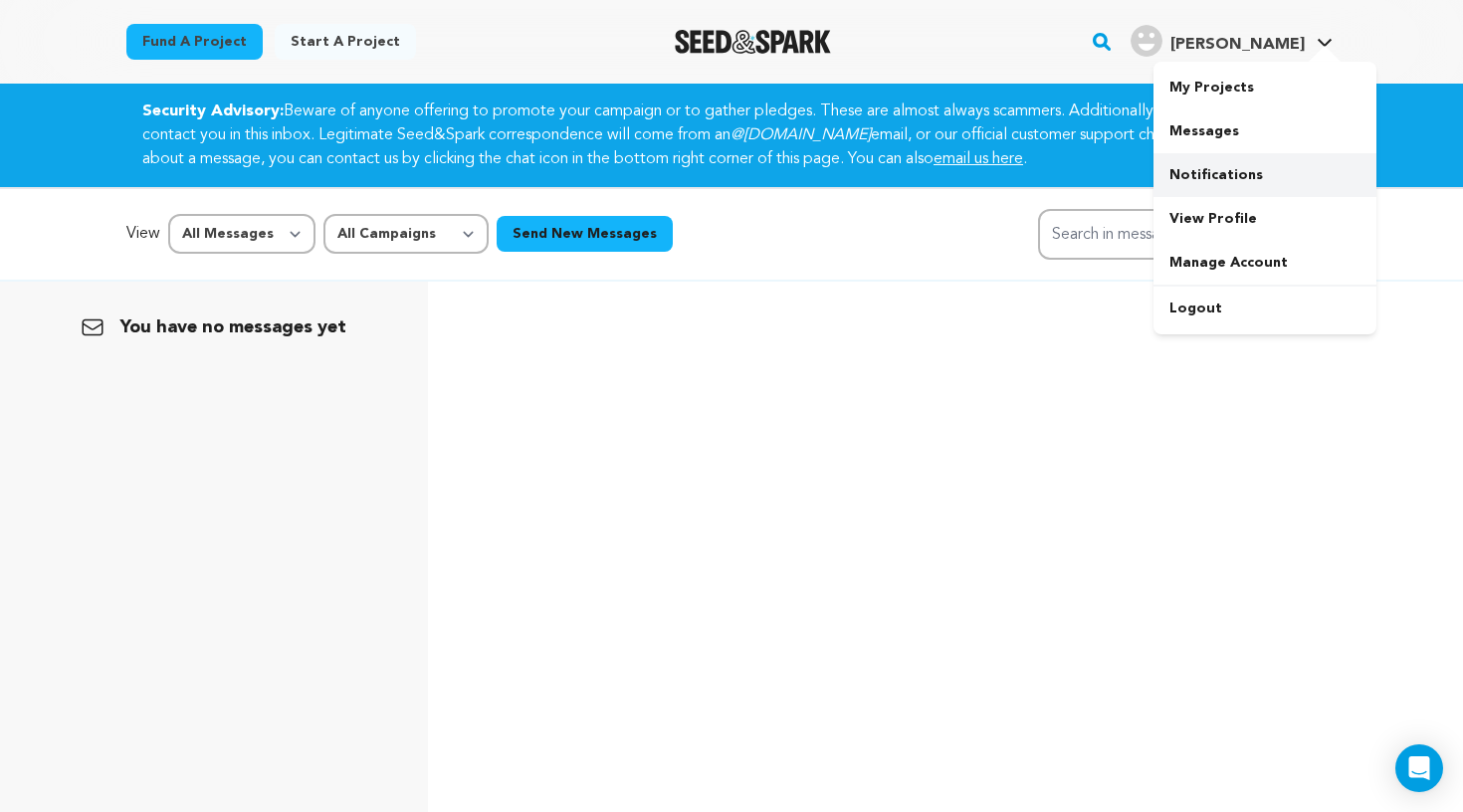 click on "Notifications" at bounding box center [1265, 175] 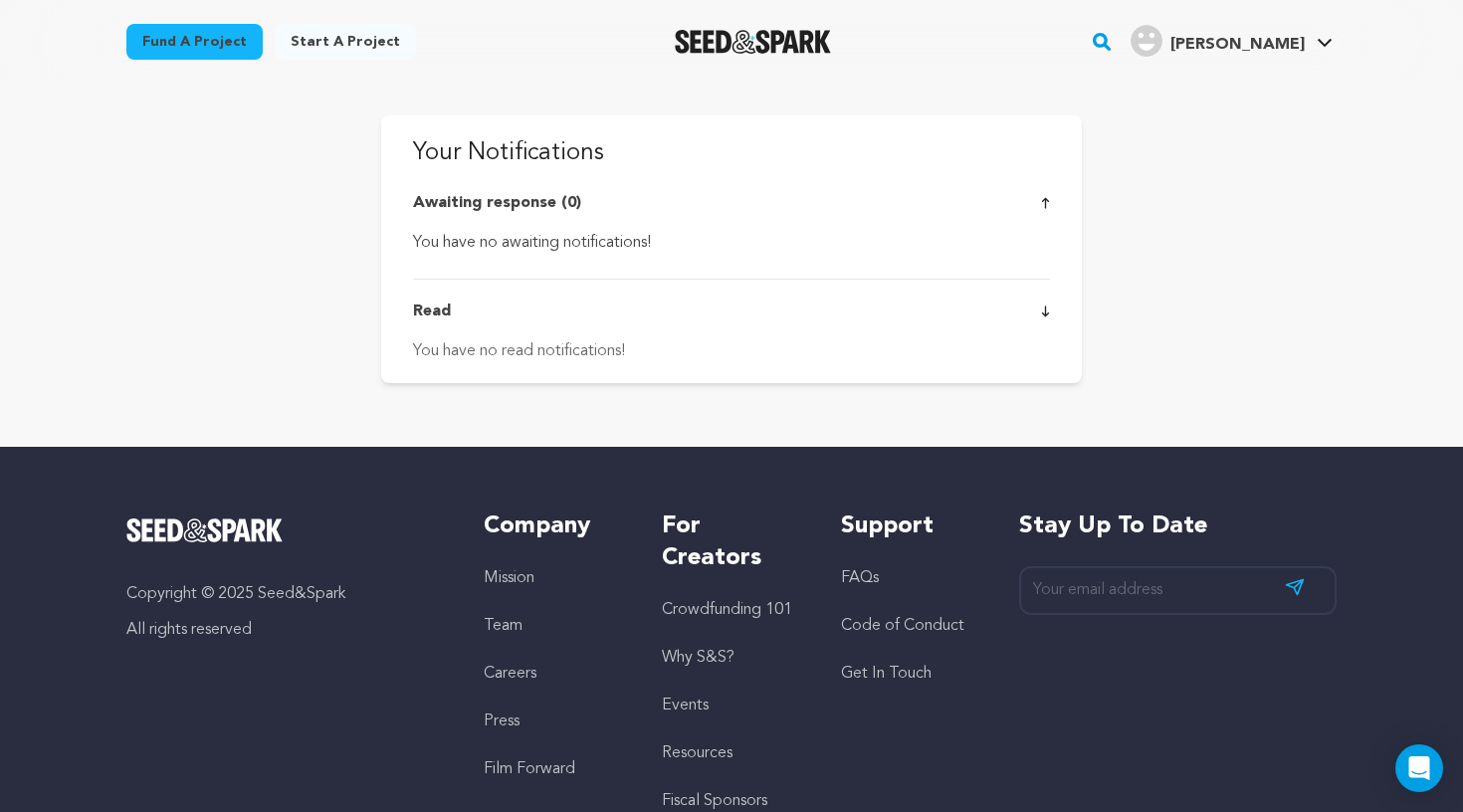 scroll, scrollTop: 0, scrollLeft: 0, axis: both 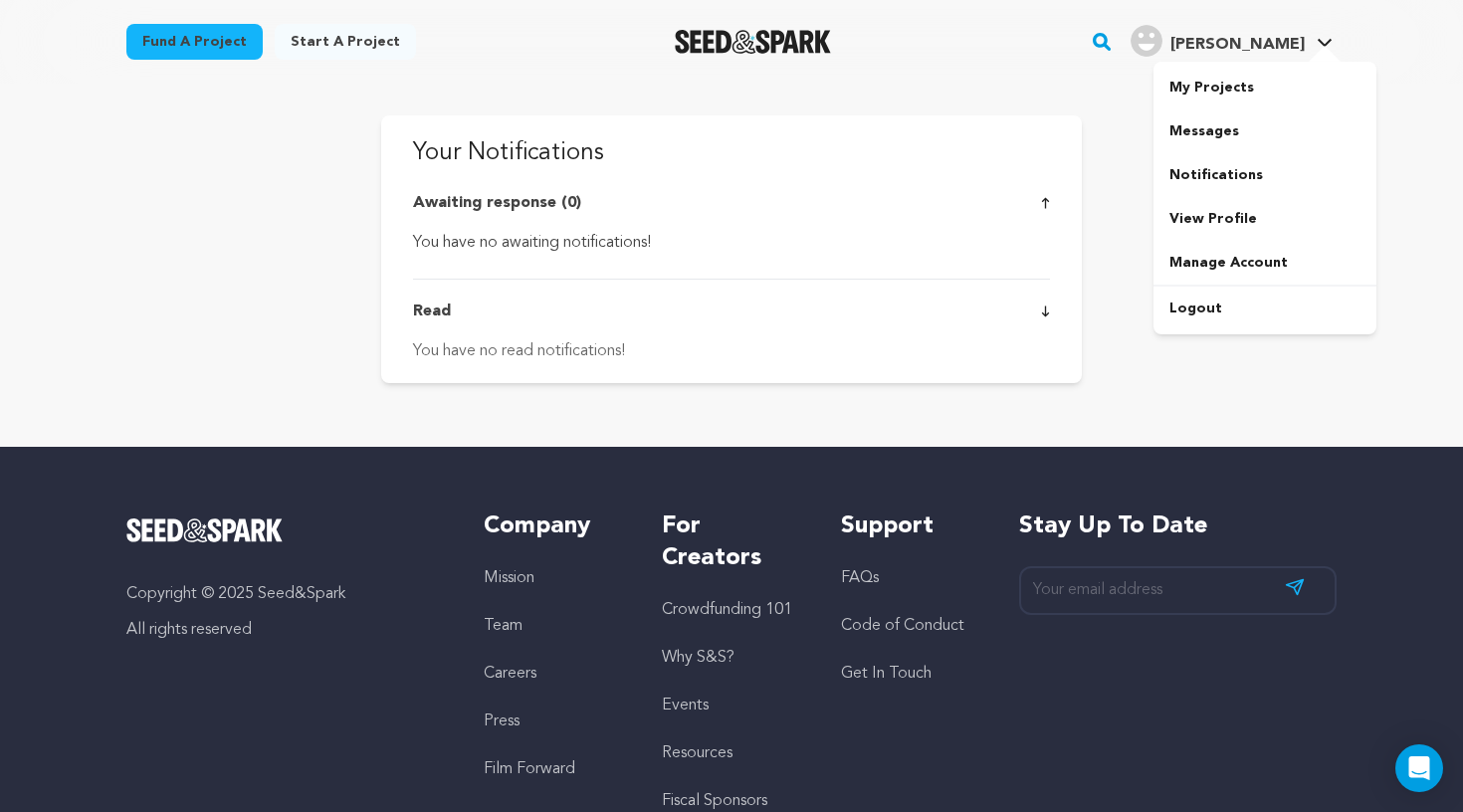 click on "[PERSON_NAME]" at bounding box center (1217, 41) 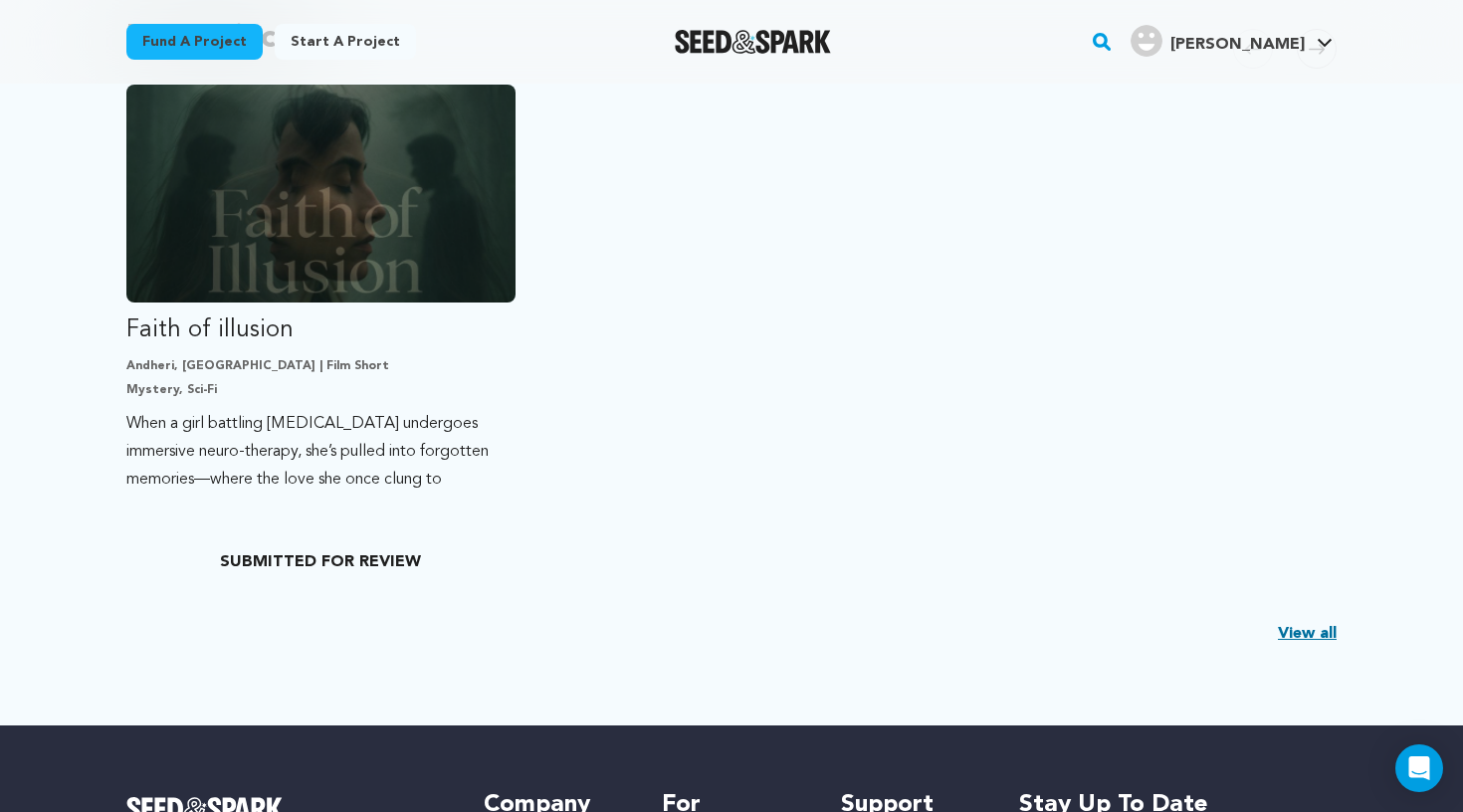 scroll, scrollTop: 516, scrollLeft: 0, axis: vertical 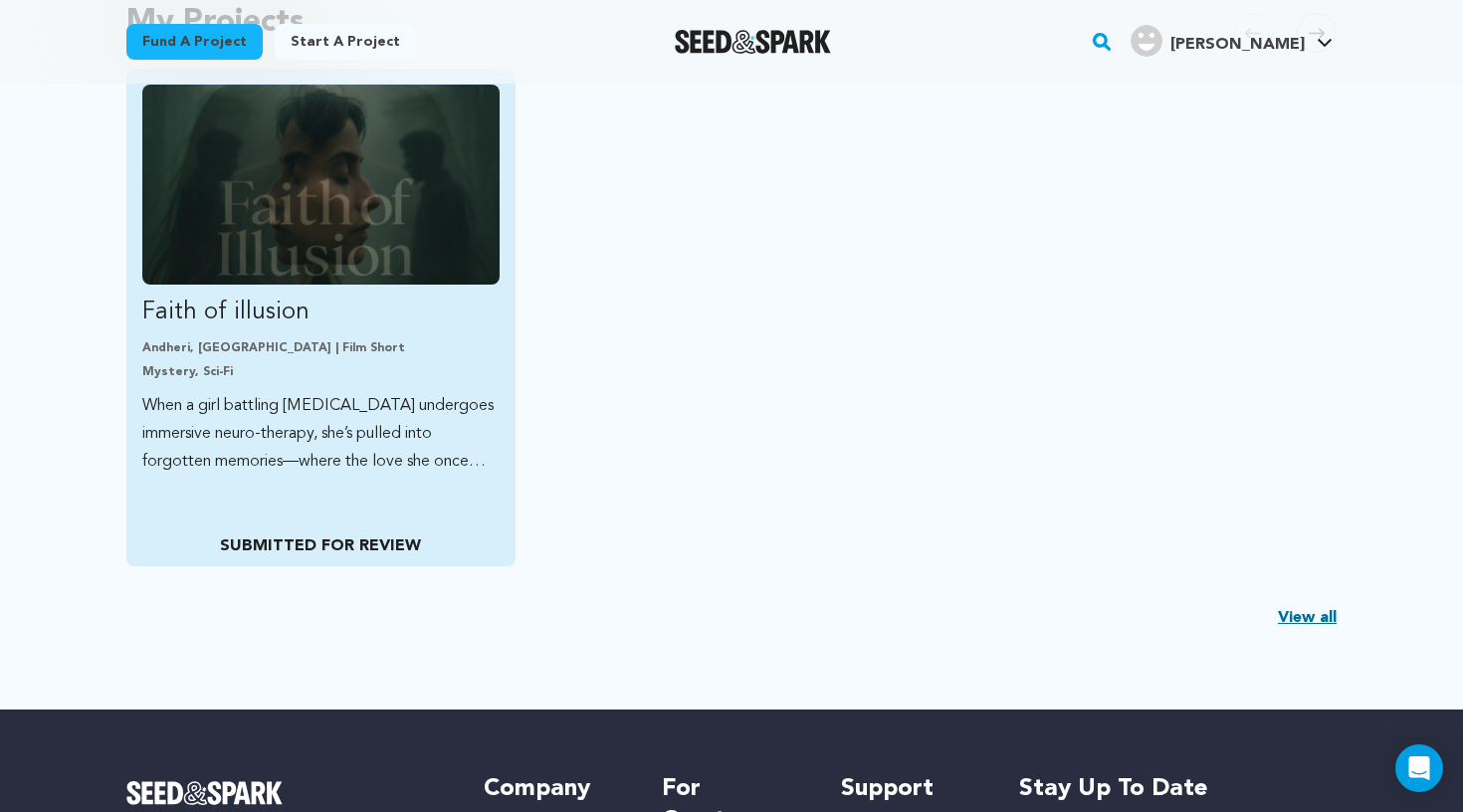 click on "When a girl battling [MEDICAL_DATA] undergoes immersive neuro-therapy, she’s pulled into forgotten memories—where the love she once clung to" at bounding box center (320, 434) 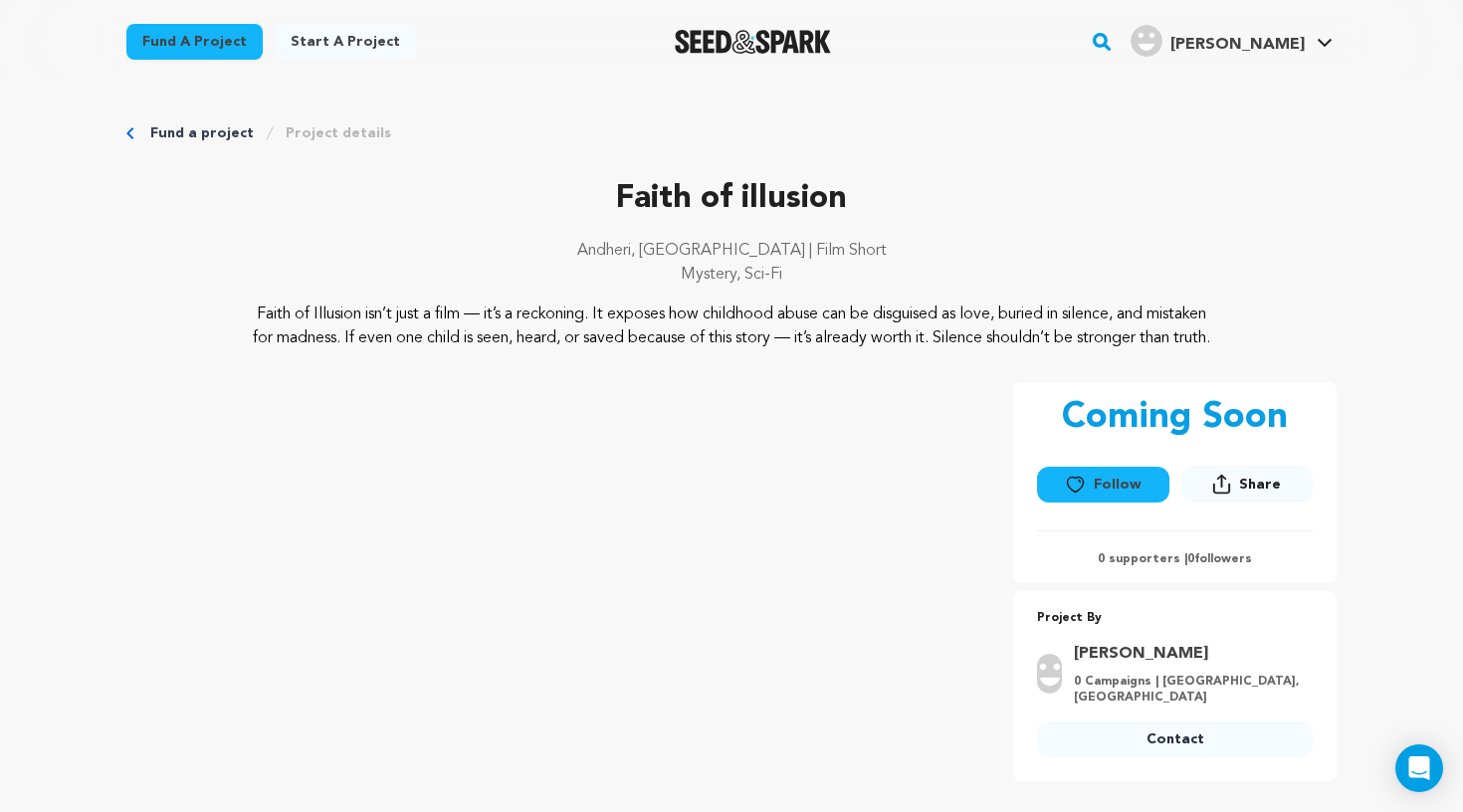 scroll, scrollTop: 0, scrollLeft: 0, axis: both 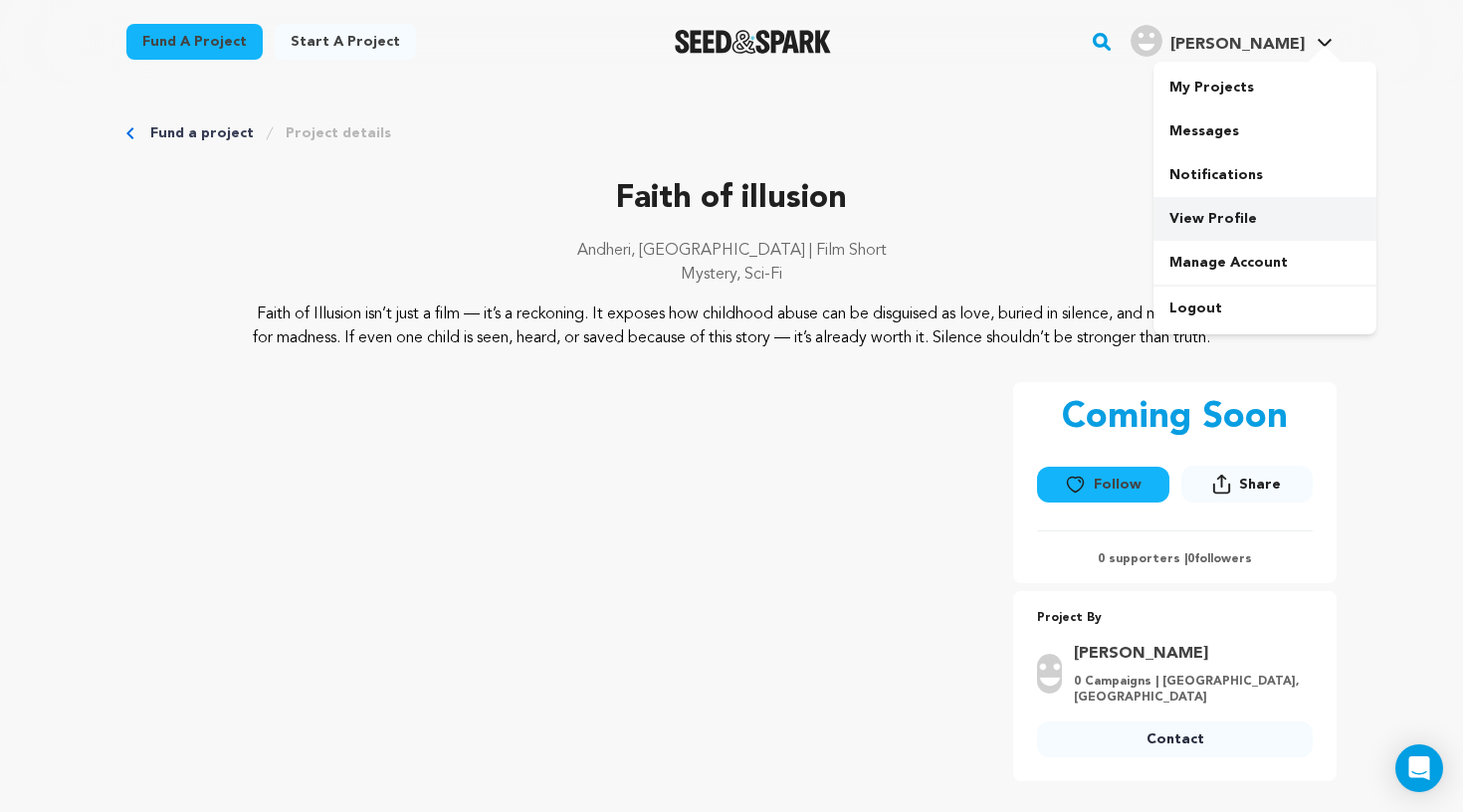 click on "View Profile" at bounding box center (1265, 219) 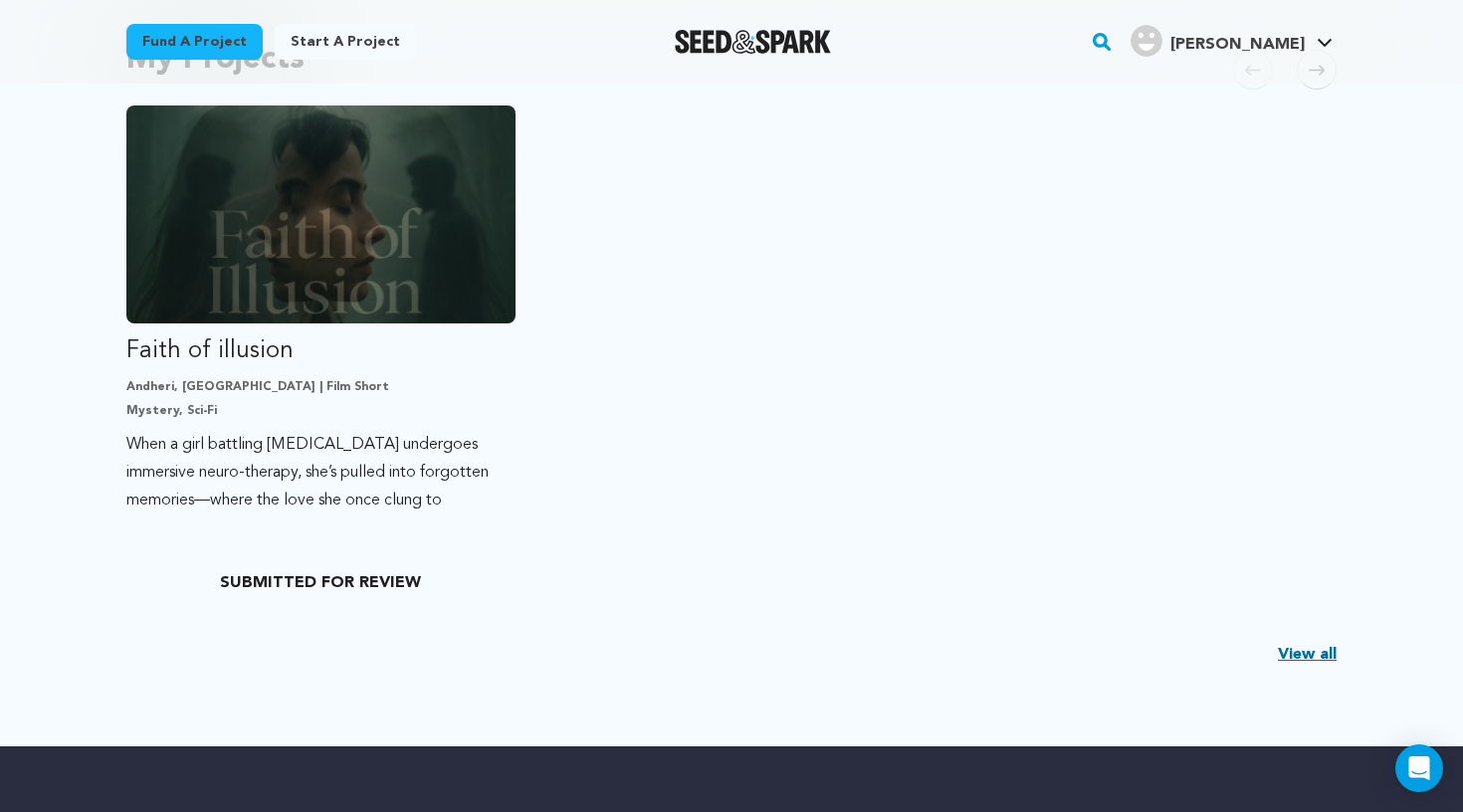 scroll, scrollTop: 491, scrollLeft: 0, axis: vertical 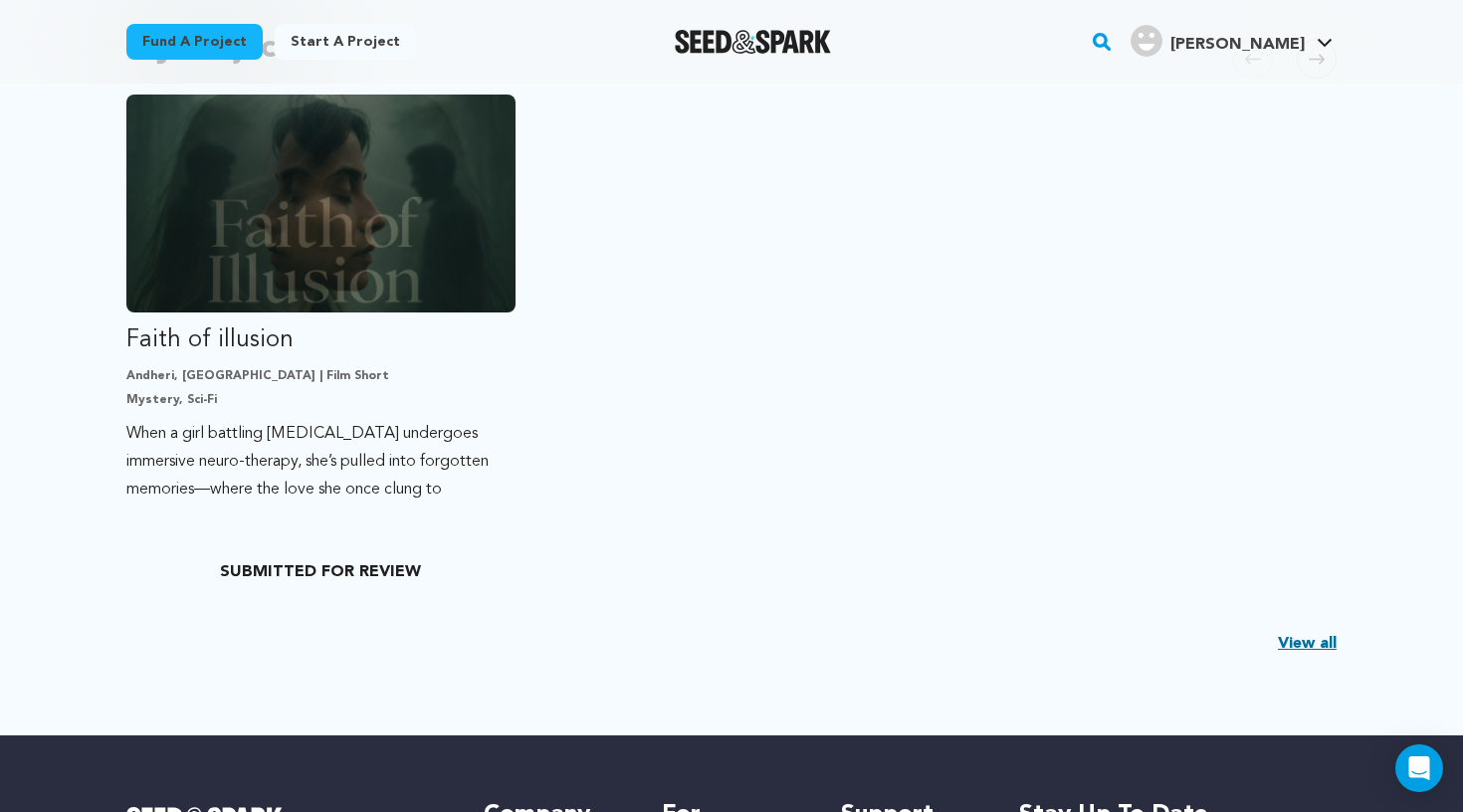 click on "View all" at bounding box center [1307, 644] 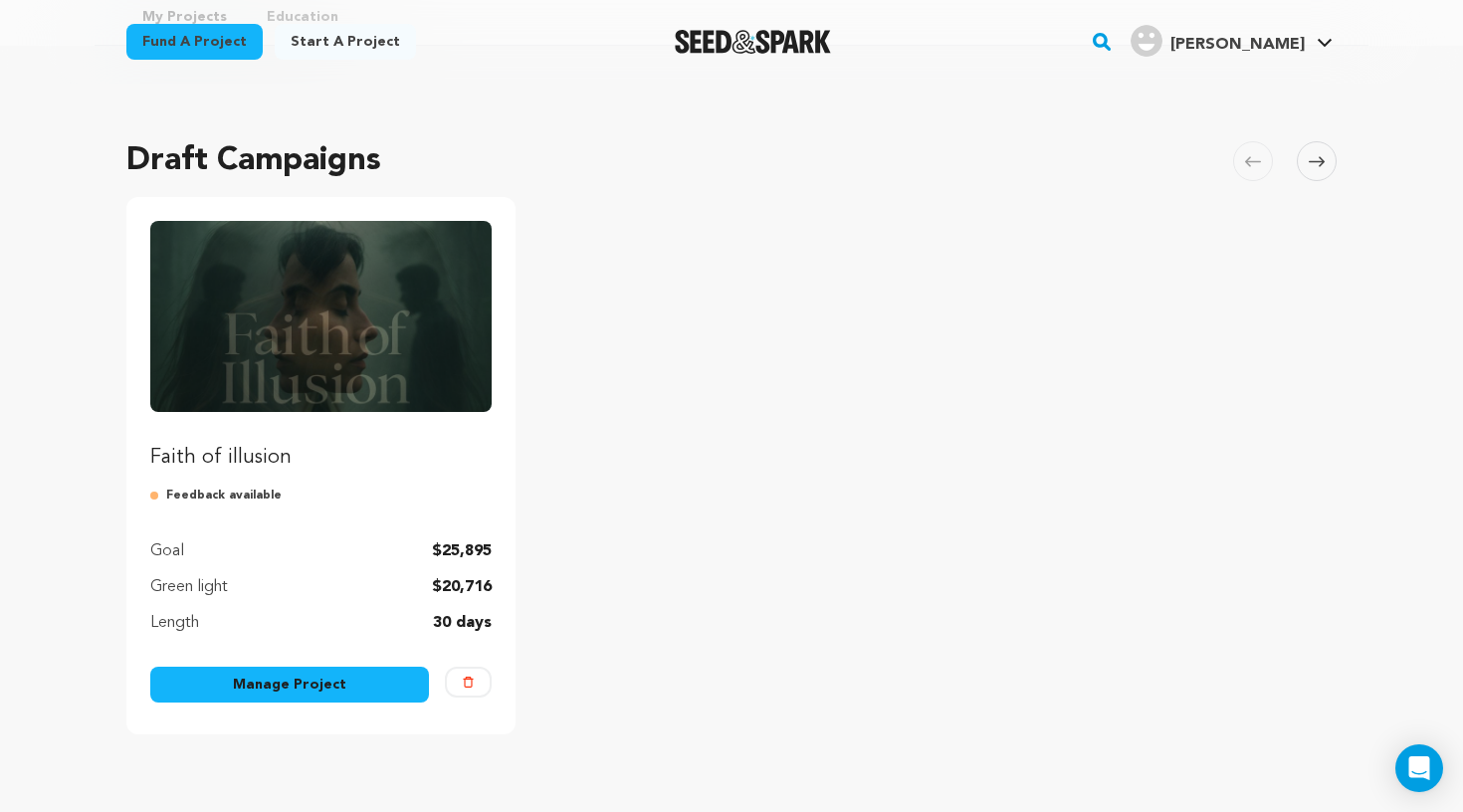 scroll, scrollTop: 94, scrollLeft: 0, axis: vertical 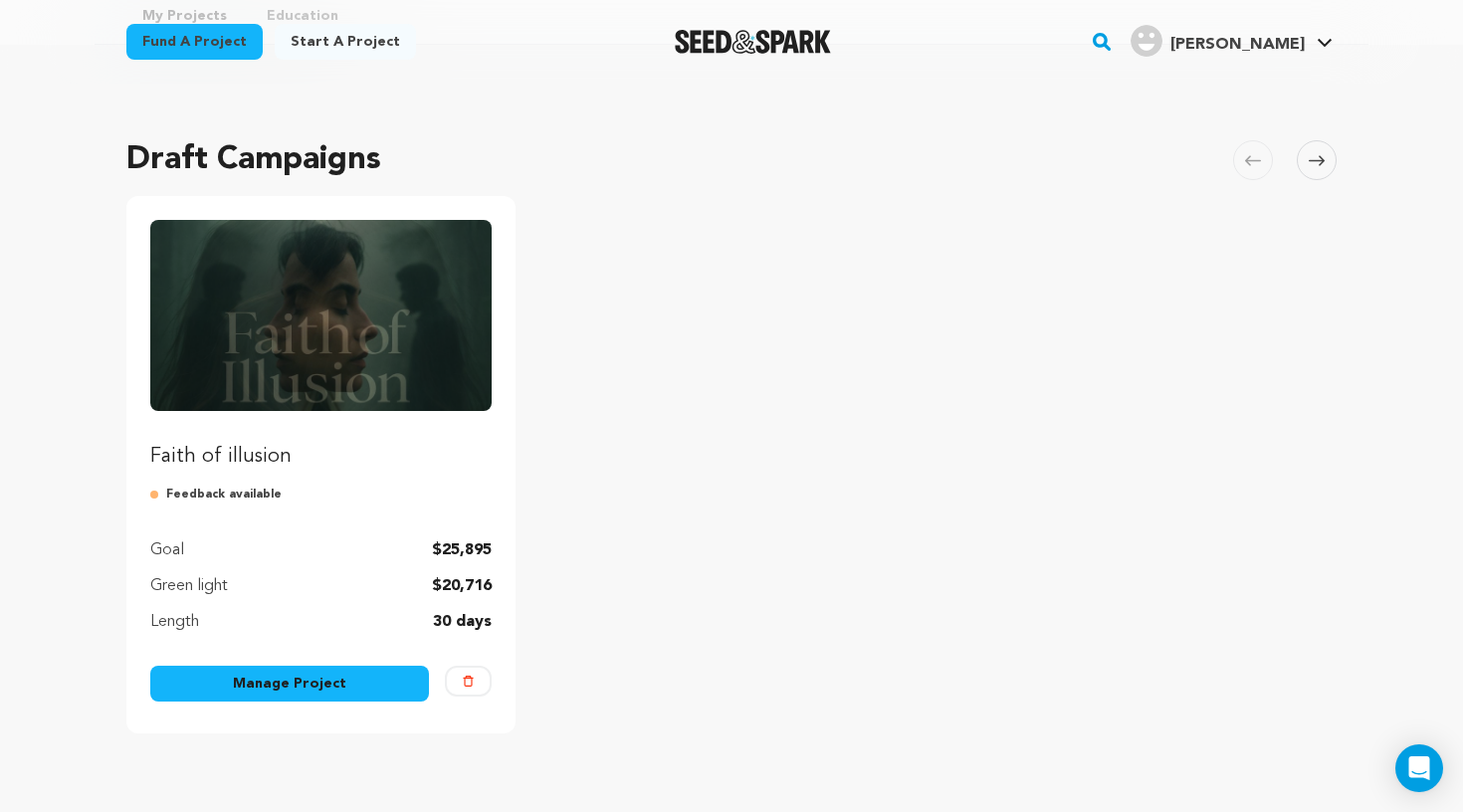 click at bounding box center (1317, 160) 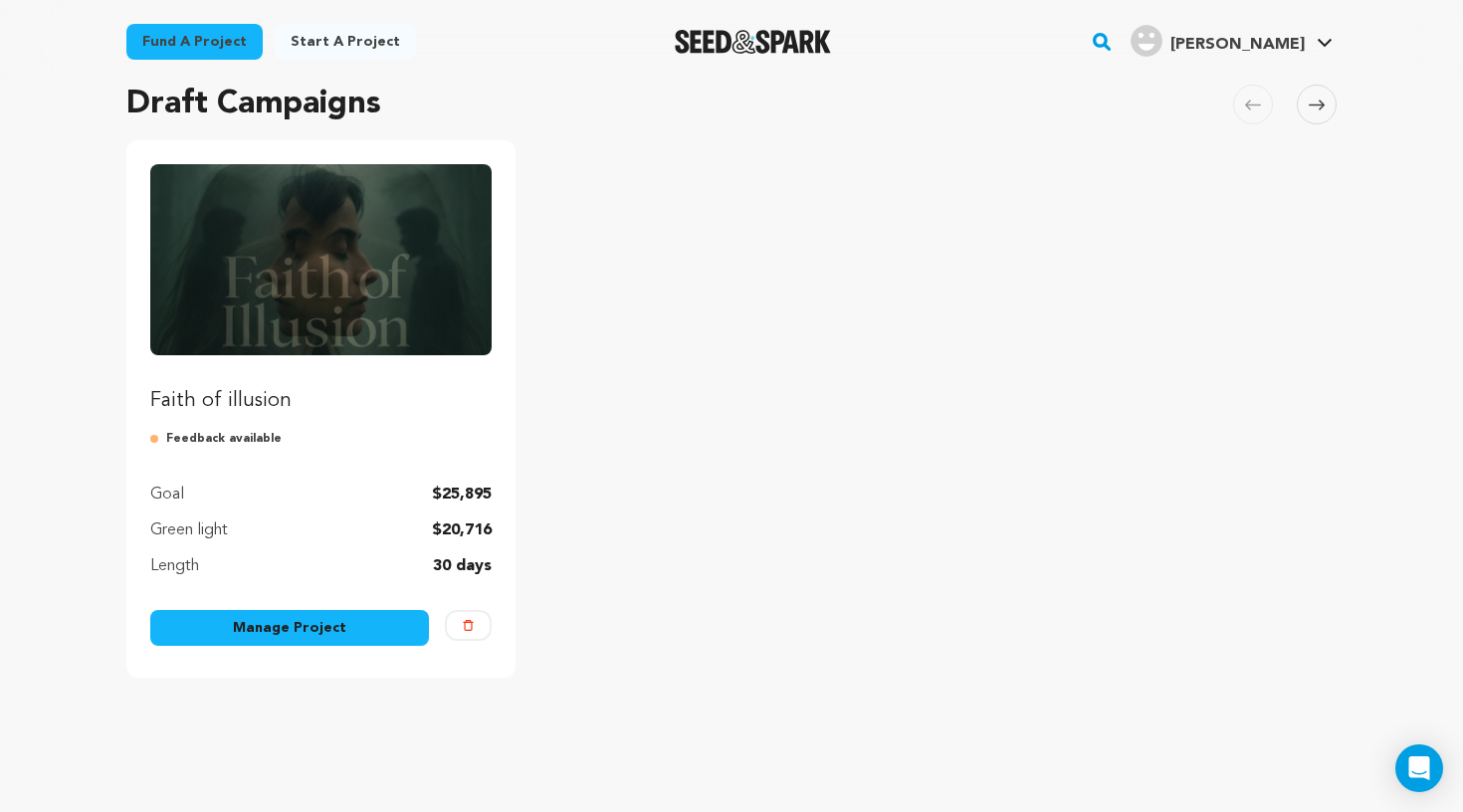 scroll, scrollTop: 148, scrollLeft: 0, axis: vertical 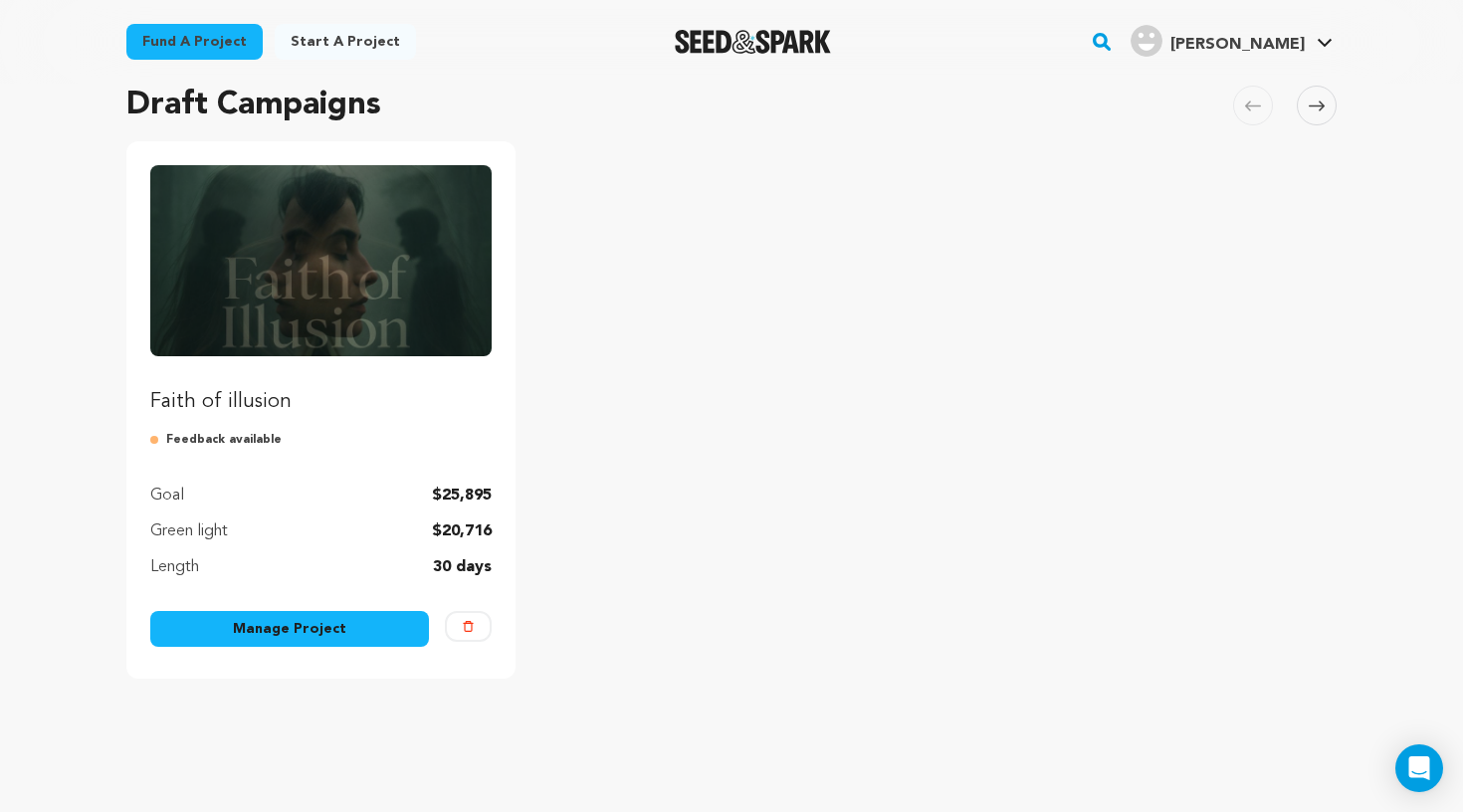 click on "Manage Project" at bounding box center [290, 629] 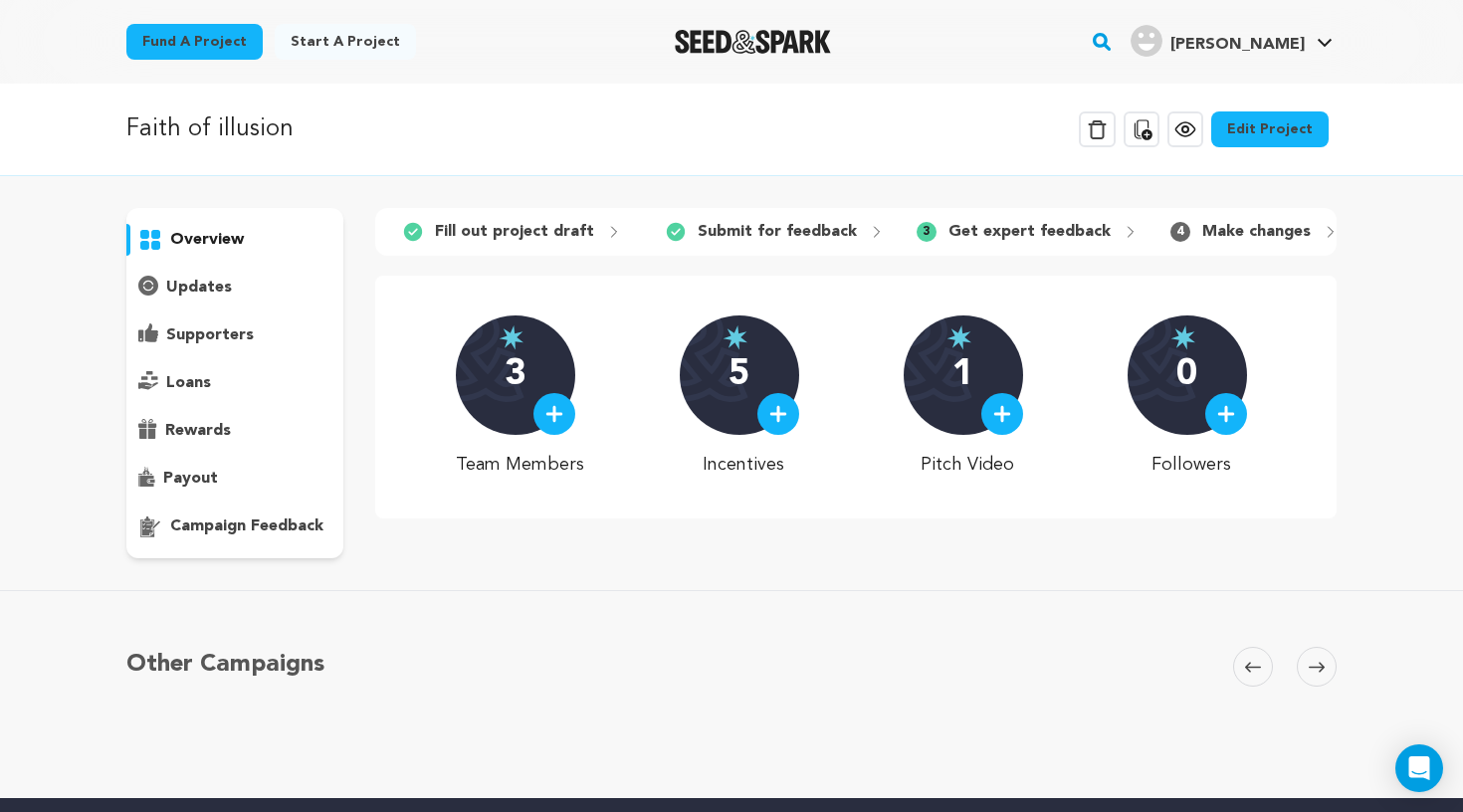scroll, scrollTop: 0, scrollLeft: 0, axis: both 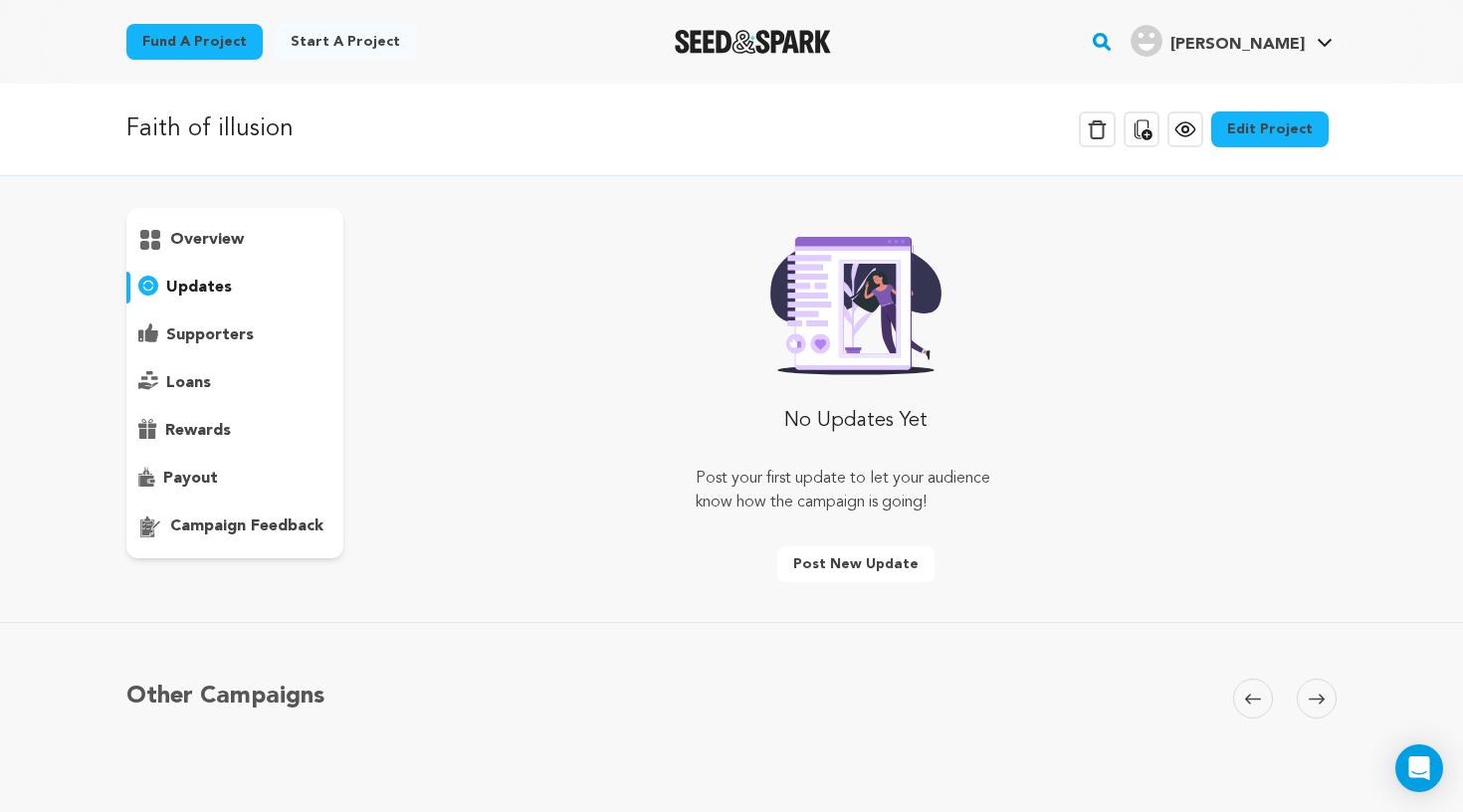 click on "supporters" at bounding box center (210, 335) 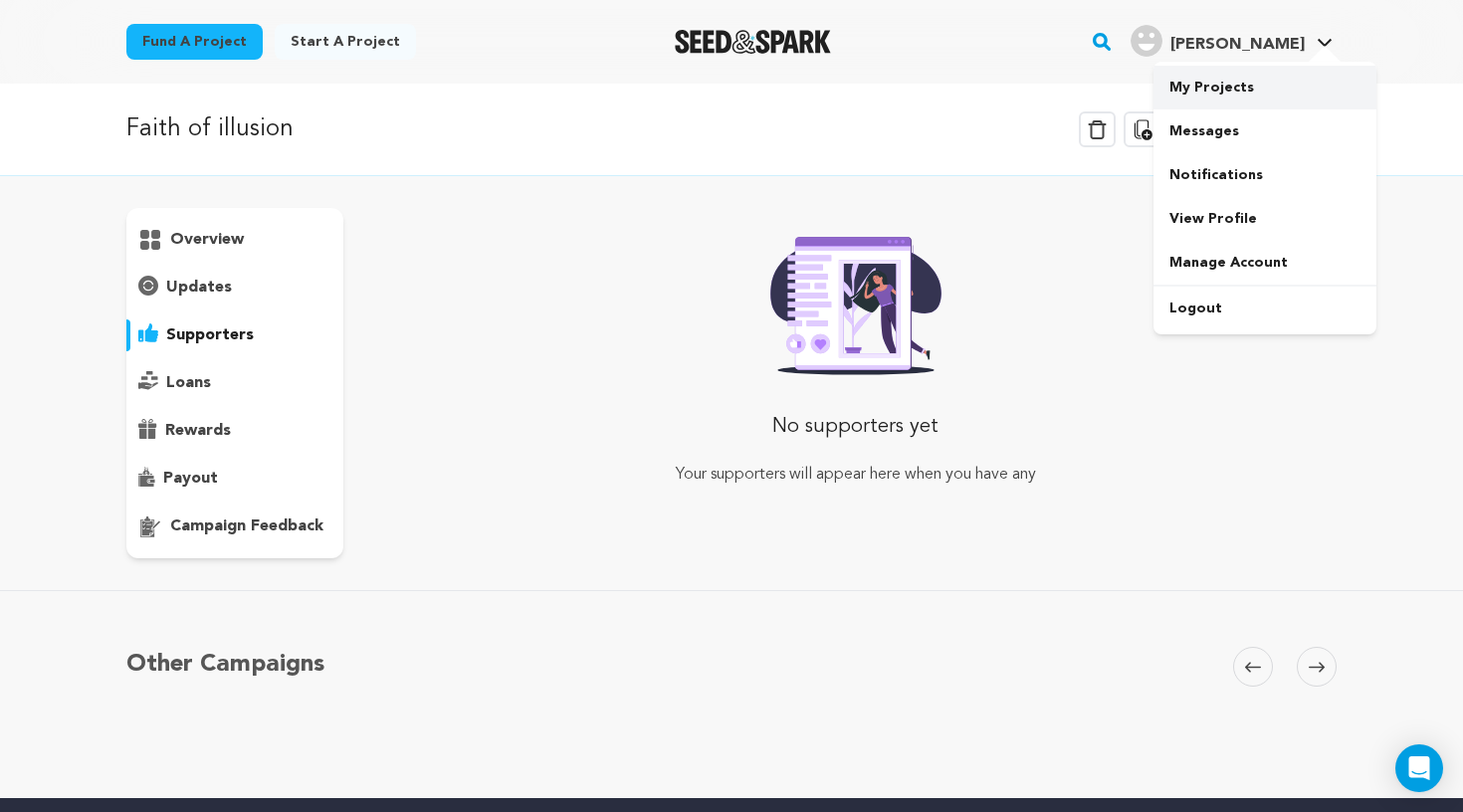 click on "My Projects" at bounding box center (1265, 88) 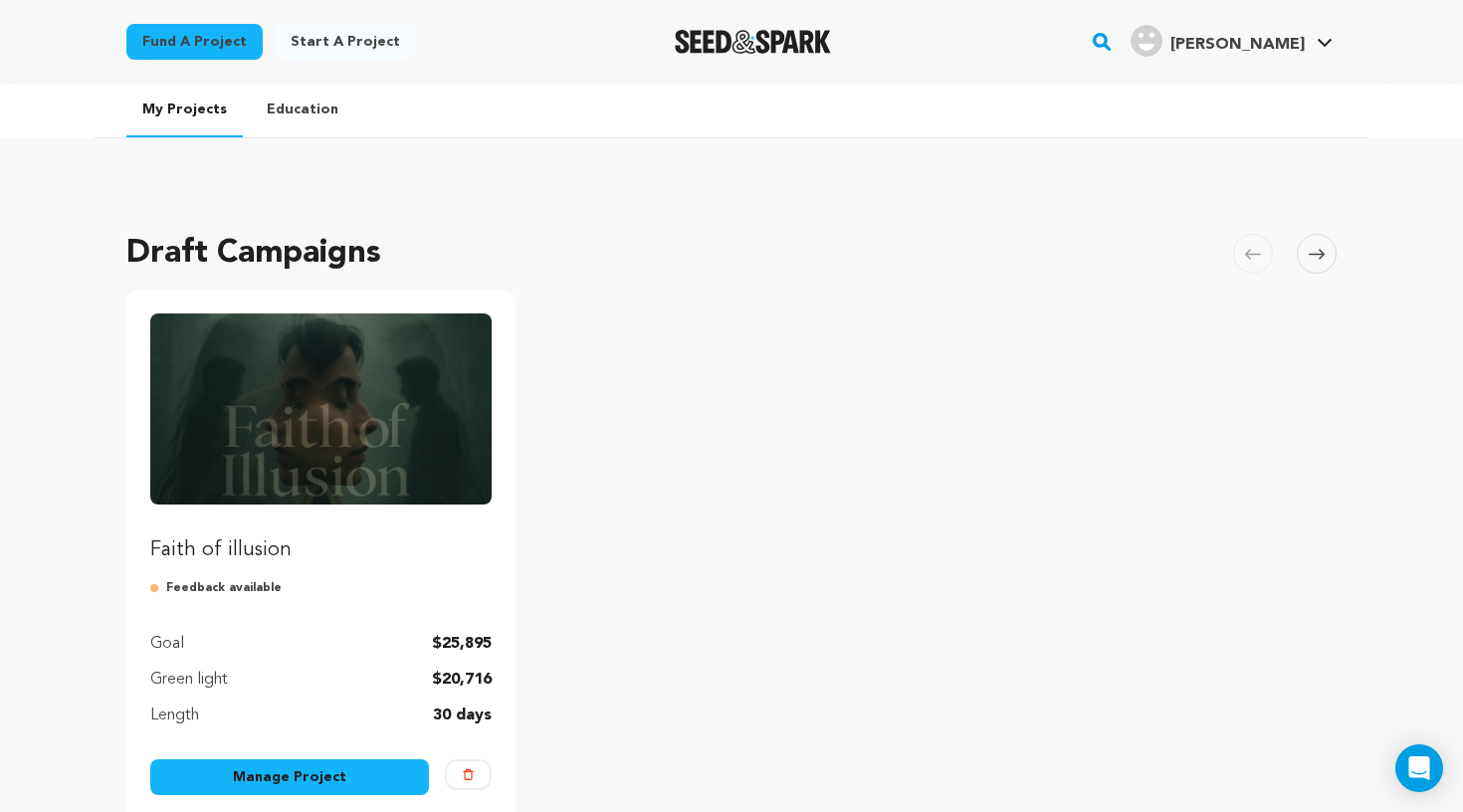 scroll, scrollTop: 0, scrollLeft: 0, axis: both 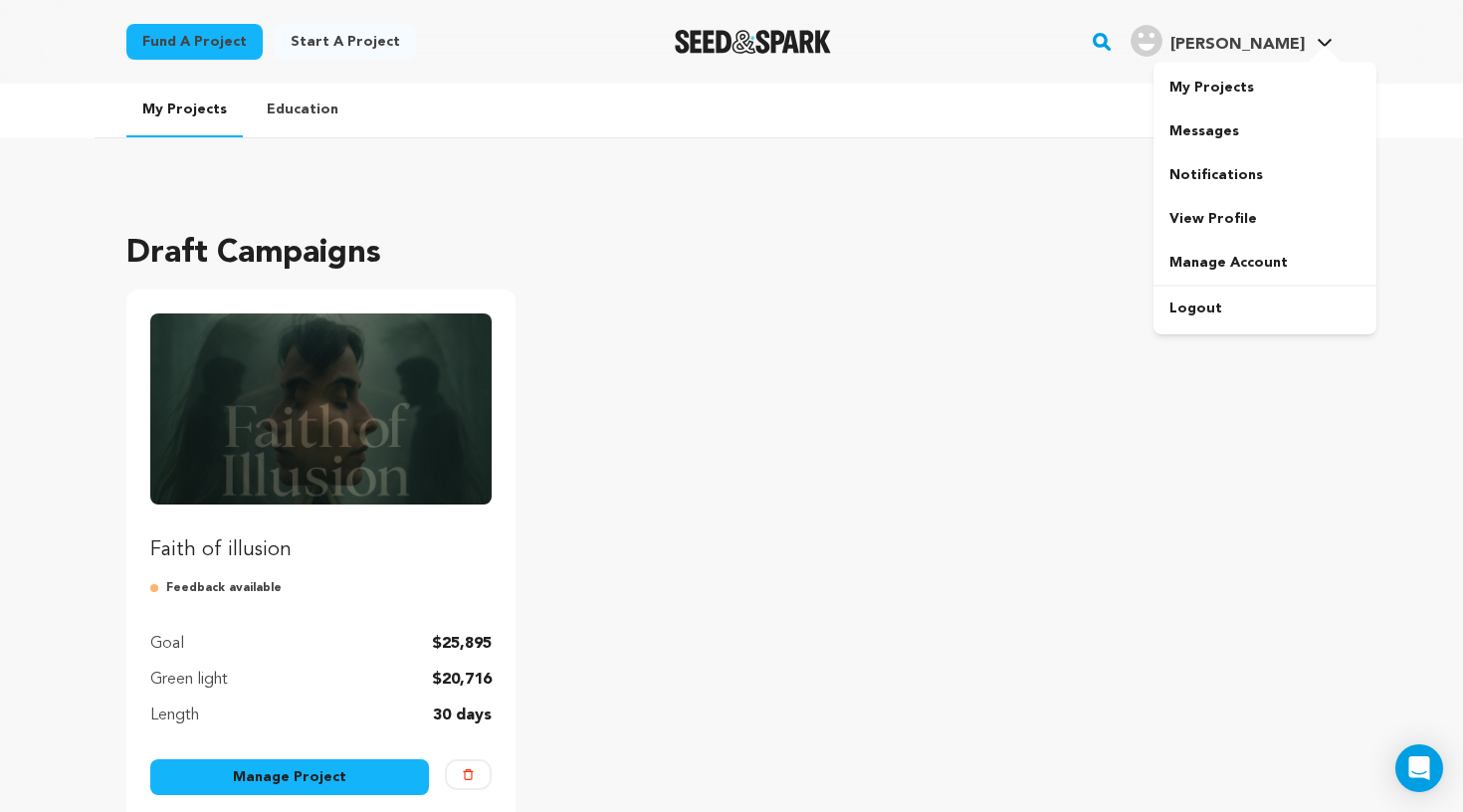 click on "[PERSON_NAME]" at bounding box center [1237, 45] 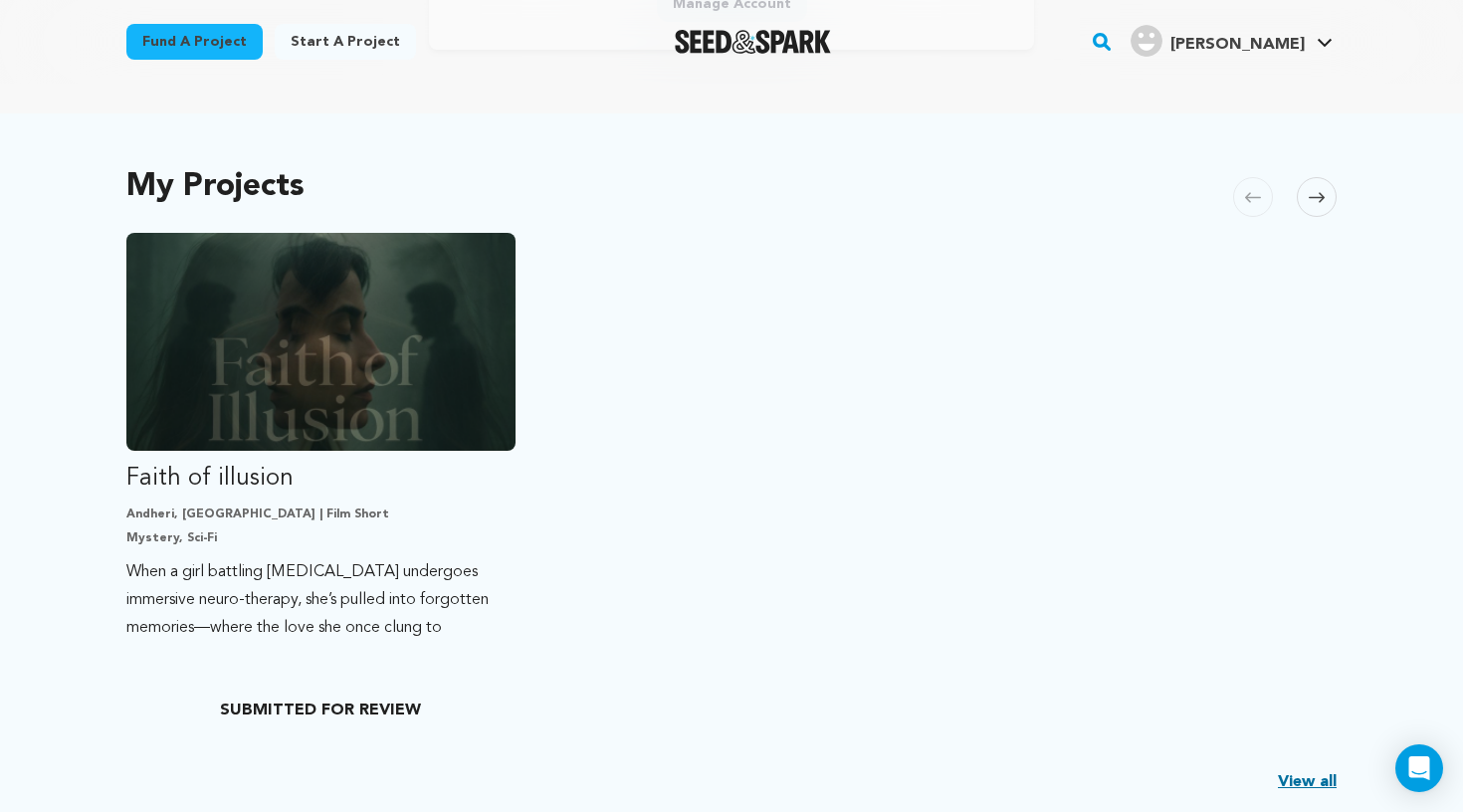 scroll, scrollTop: 354, scrollLeft: 0, axis: vertical 